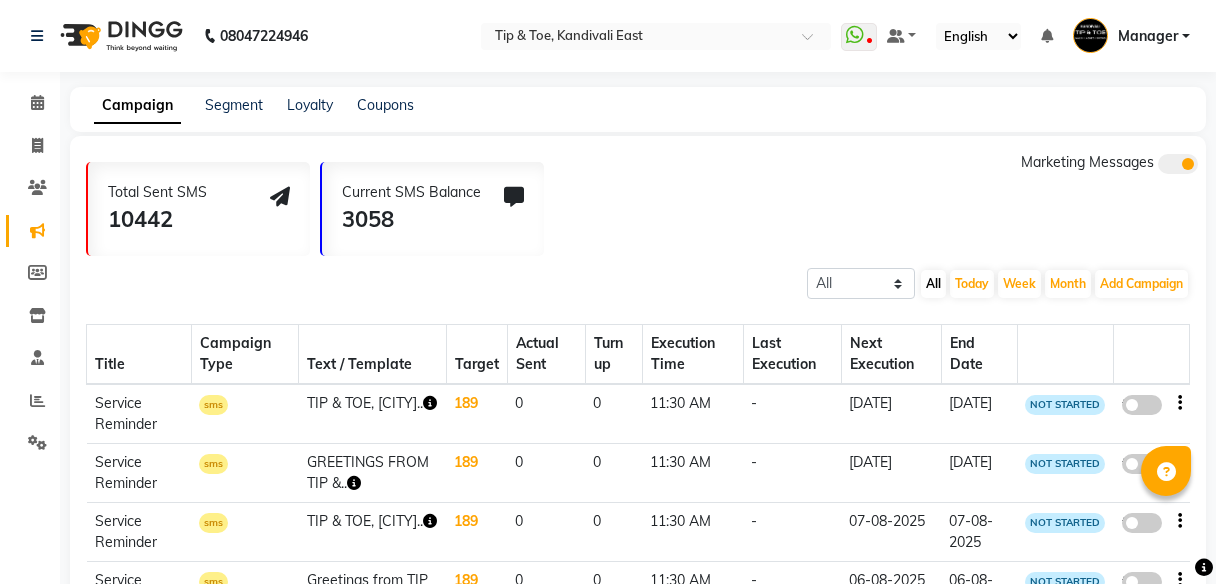 scroll, scrollTop: 157, scrollLeft: 0, axis: vertical 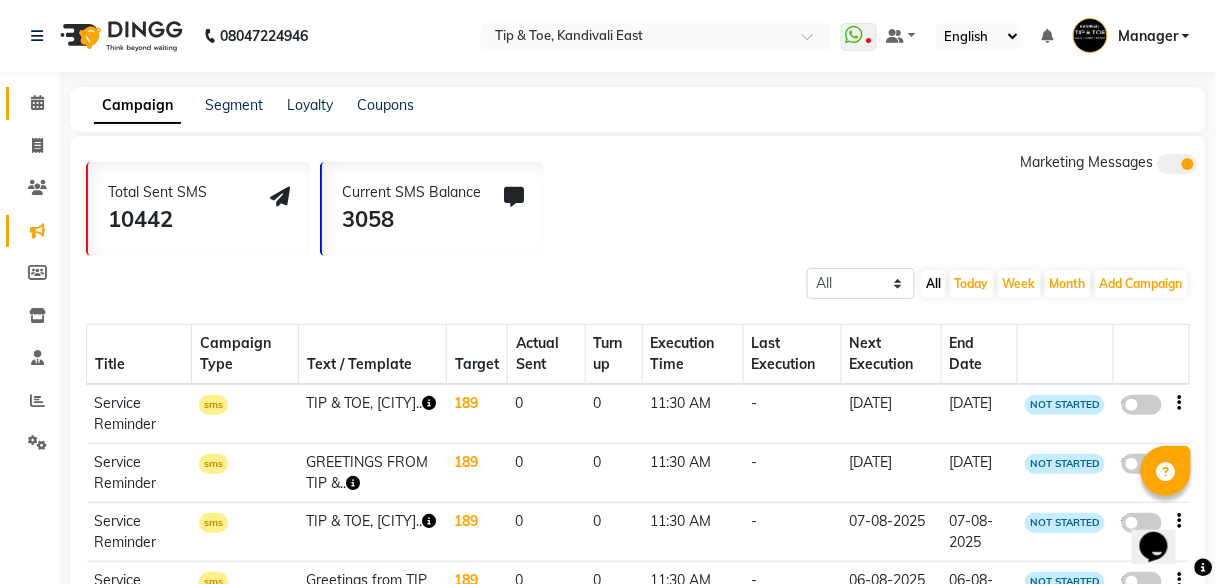 click 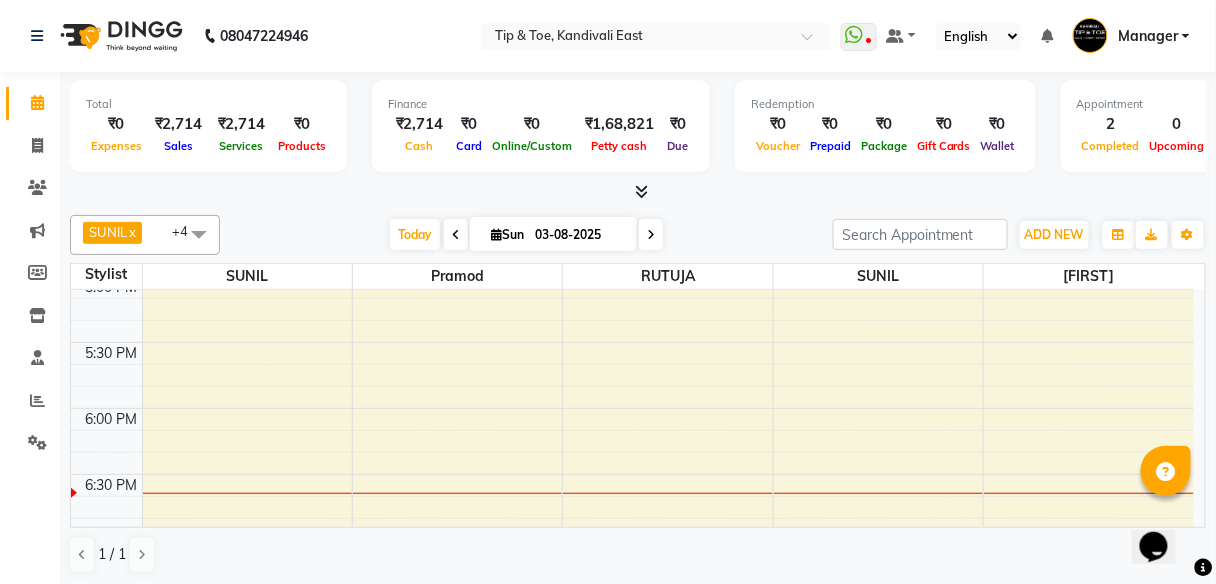scroll, scrollTop: 1200, scrollLeft: 0, axis: vertical 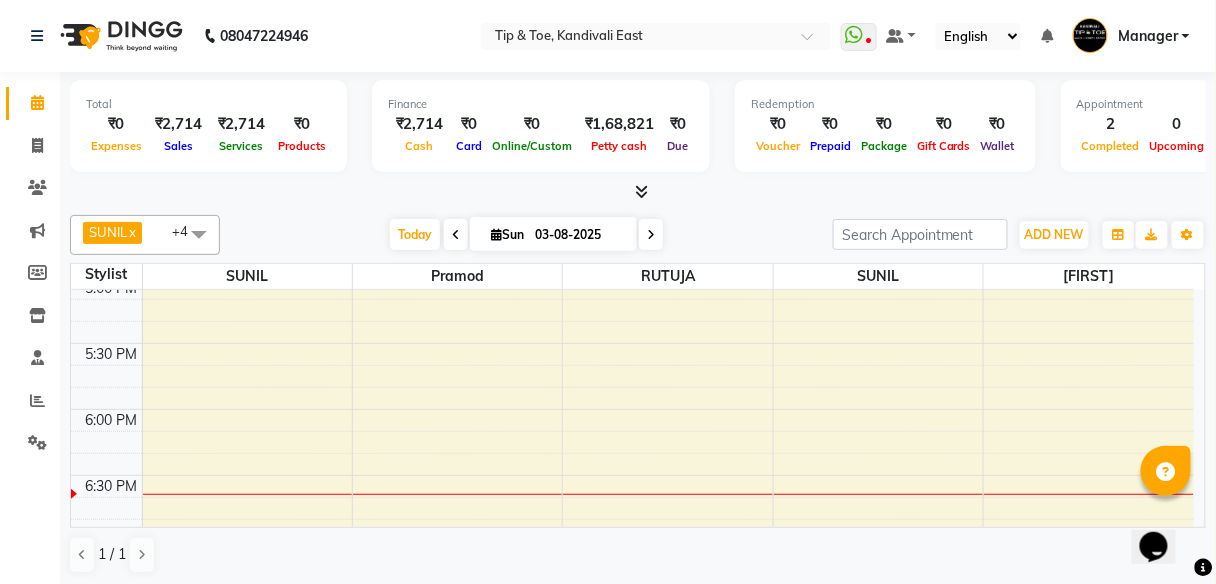 click on "[TIME] [TIME] [TIME] [TIME] [TIME] [TIME] [TIME] [TIME] [TIME] [TIME] [TIME] [TIME] [TIME] [TIME] [TIME] [TIME] [TIME] [TIME] [TIME] [TIME] [TIME] [TIME] [TIME] [TIME] [TIME] [TIME]     [FIRST] [LAST], TK01, [TIME]-[TIME], Essential Pedicure     [FIRST] [LAST], TK01, [TIME]-[TIME], Footsie spa Manicure     [FIRST] [LAST], TK01, [TIME]-[TIME], Hand Treatment-Essential Manicure" at bounding box center (632, -53) 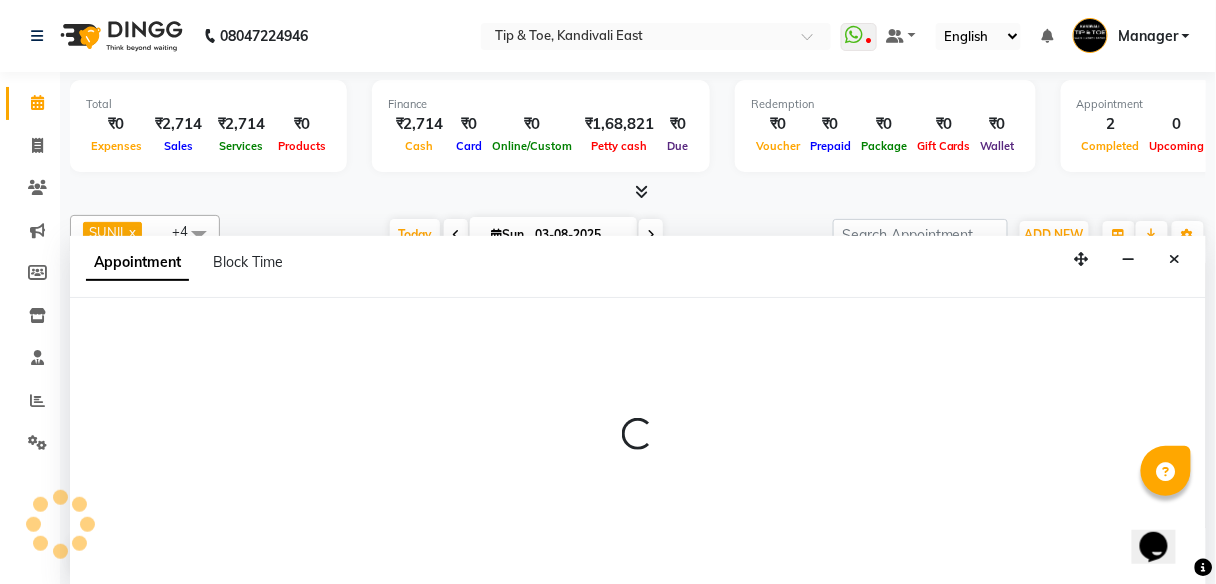 scroll, scrollTop: 1, scrollLeft: 0, axis: vertical 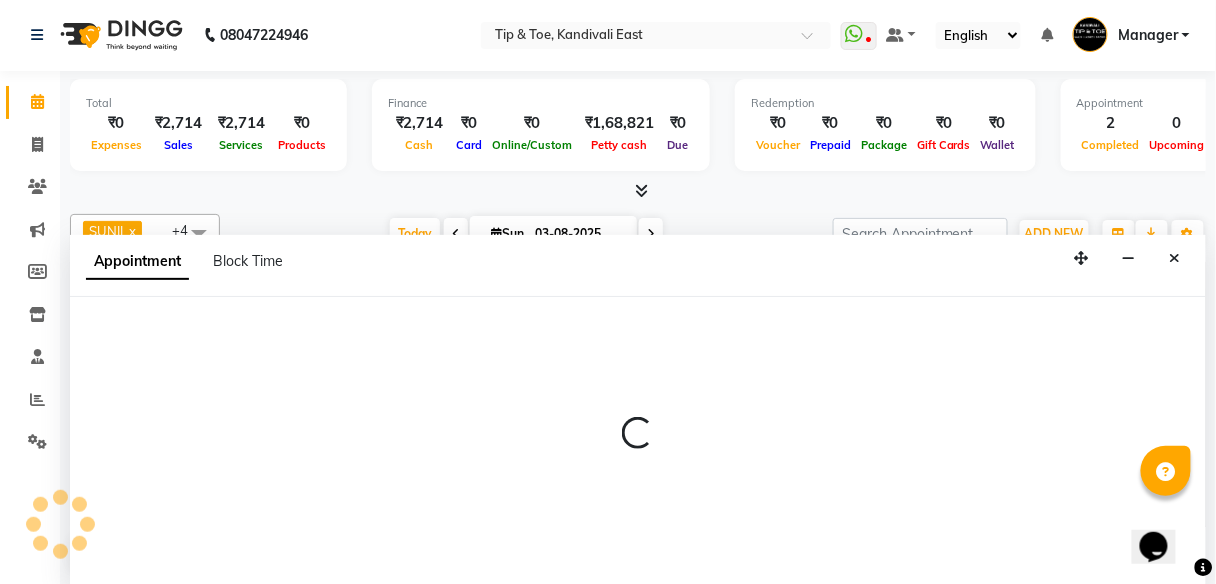 select on "70623" 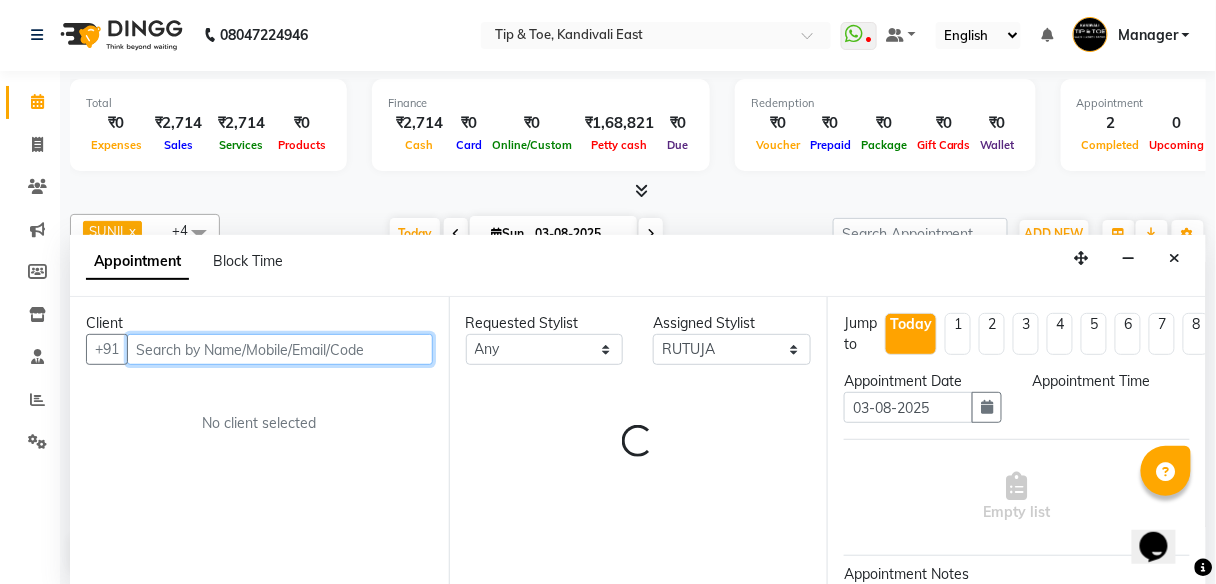select on "1080" 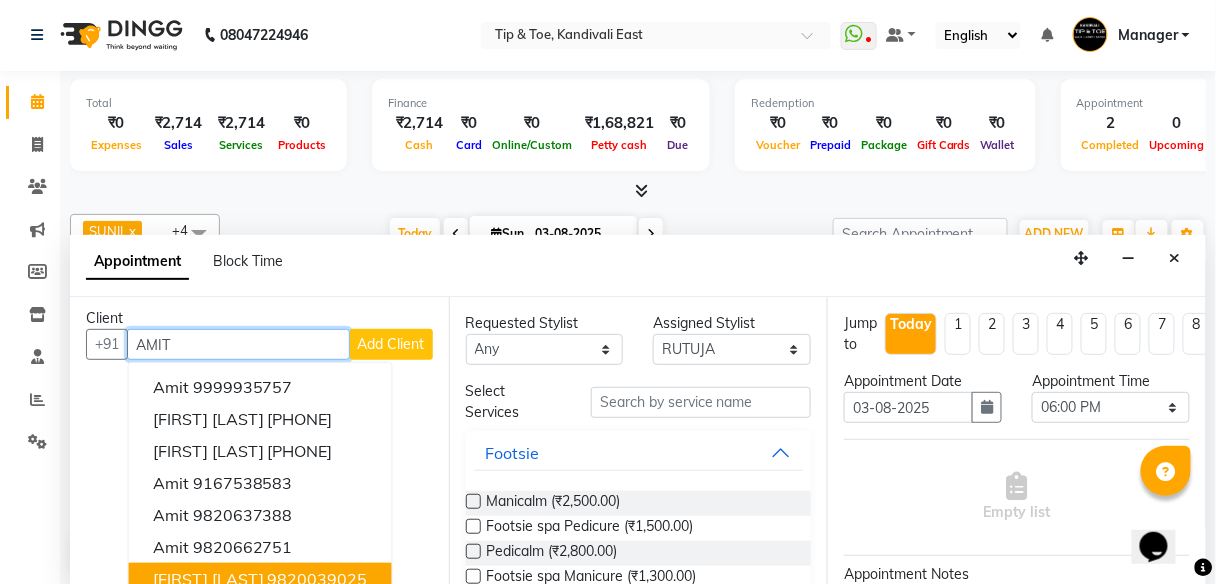 scroll, scrollTop: 0, scrollLeft: 0, axis: both 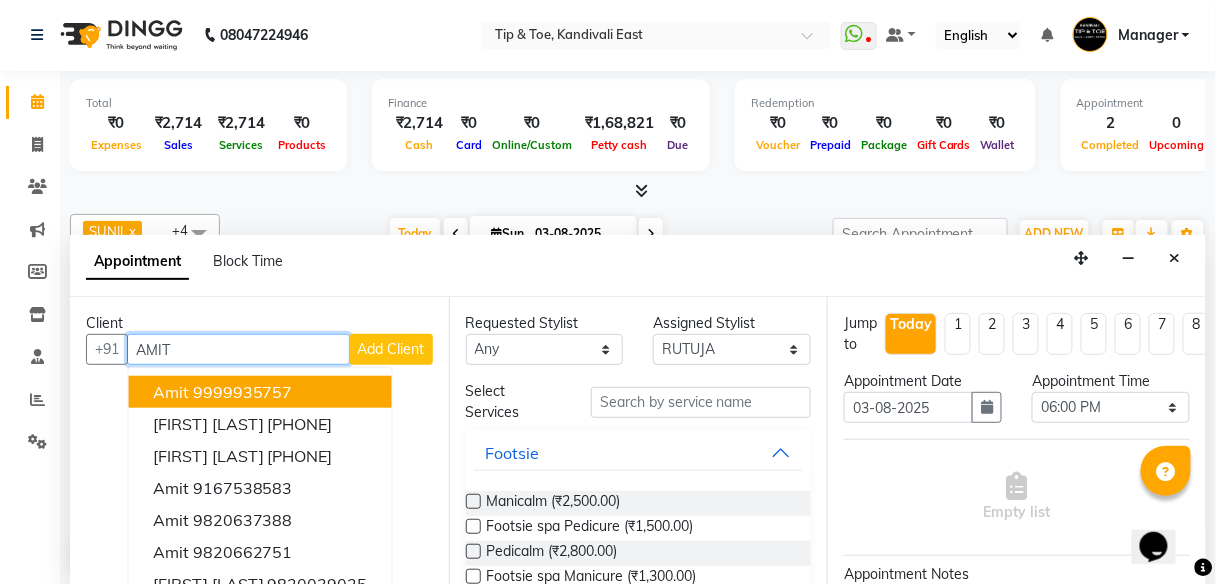 click on "AMIT" at bounding box center (238, 349) 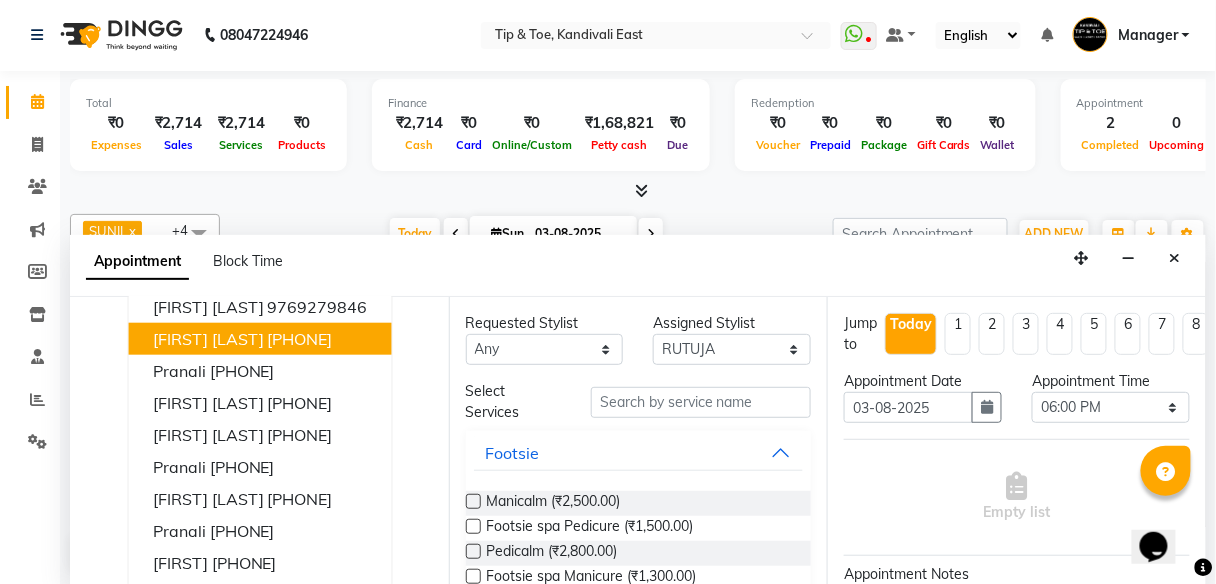 scroll, scrollTop: 118, scrollLeft: 0, axis: vertical 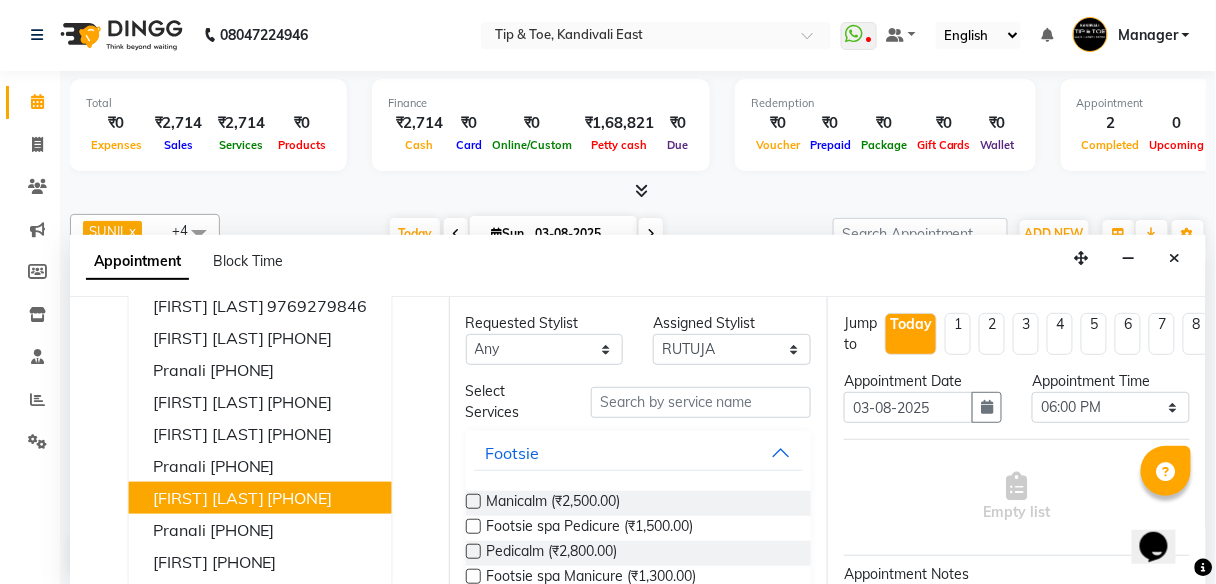click on "[PHONE]" at bounding box center [300, 498] 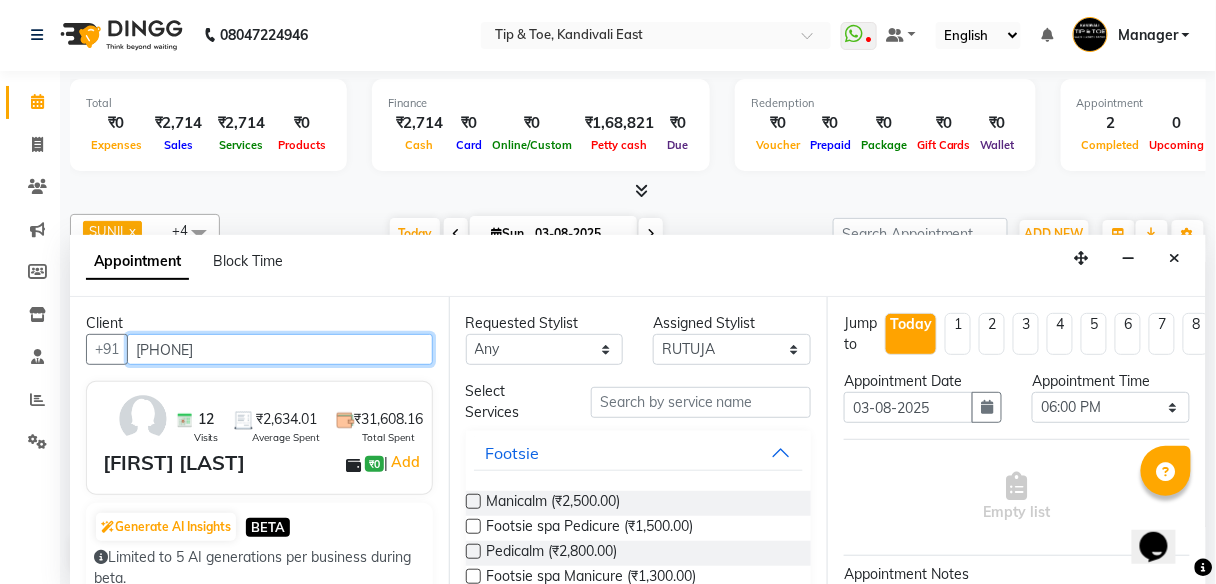 type on "[PHONE]" 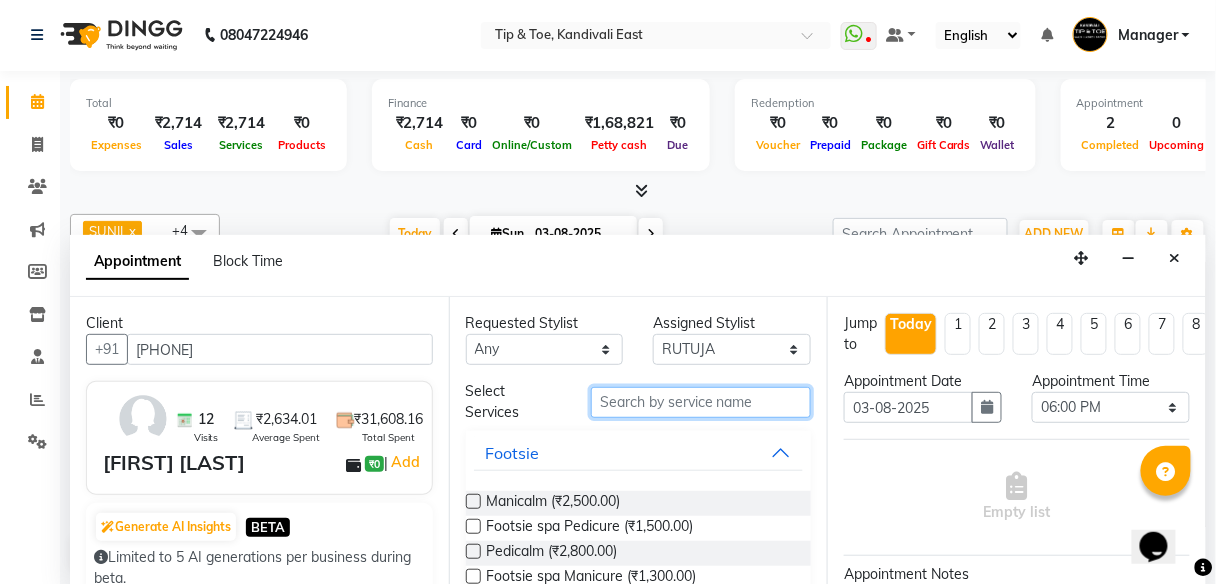 click at bounding box center (701, 402) 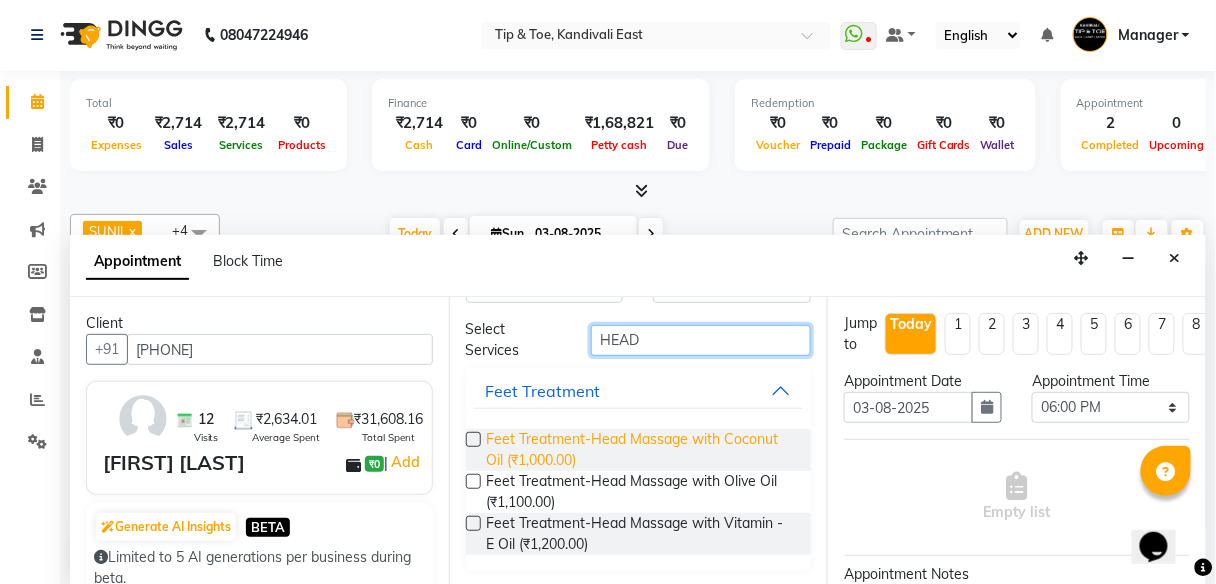 scroll, scrollTop: 63, scrollLeft: 0, axis: vertical 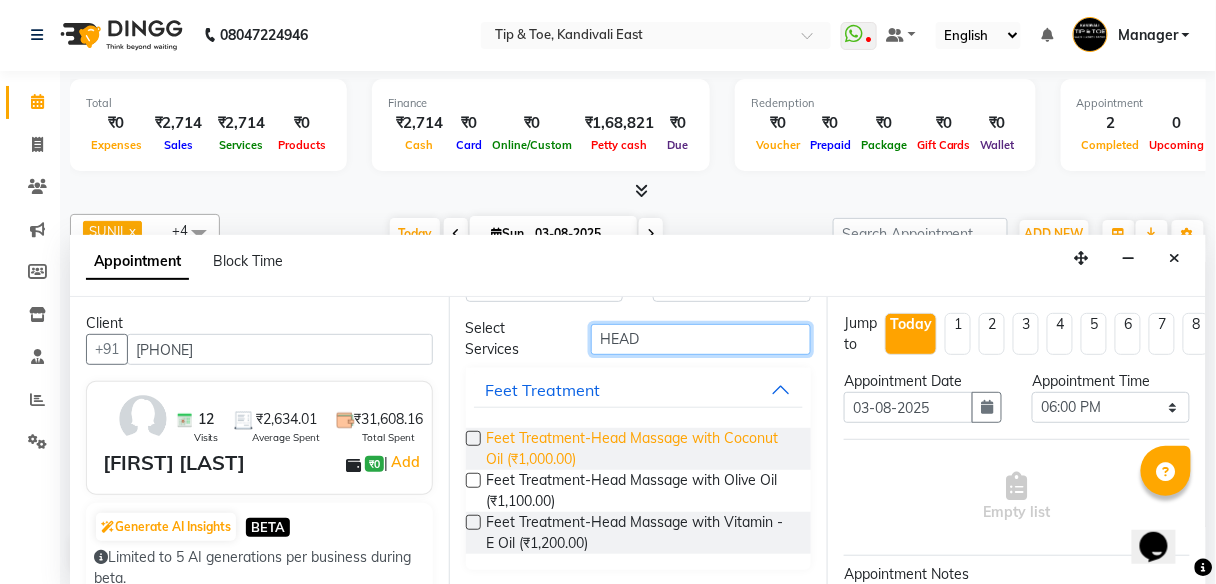 type on "HEAD" 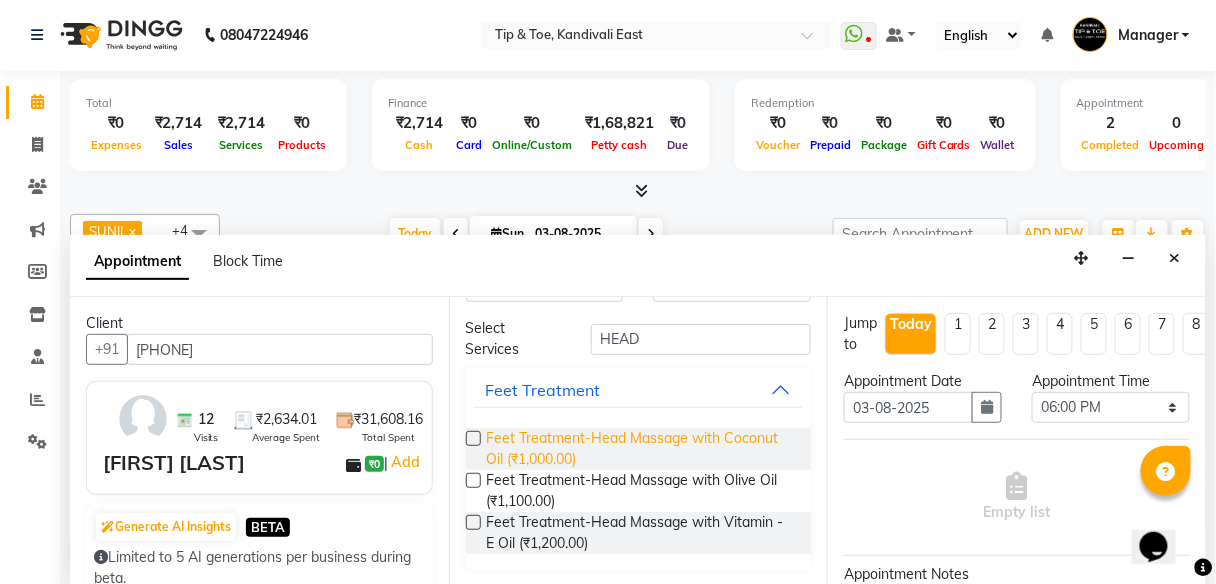 click on "Feet Treatment-Head Massage with Coconut Oil (₹1,000.00)" at bounding box center (641, 449) 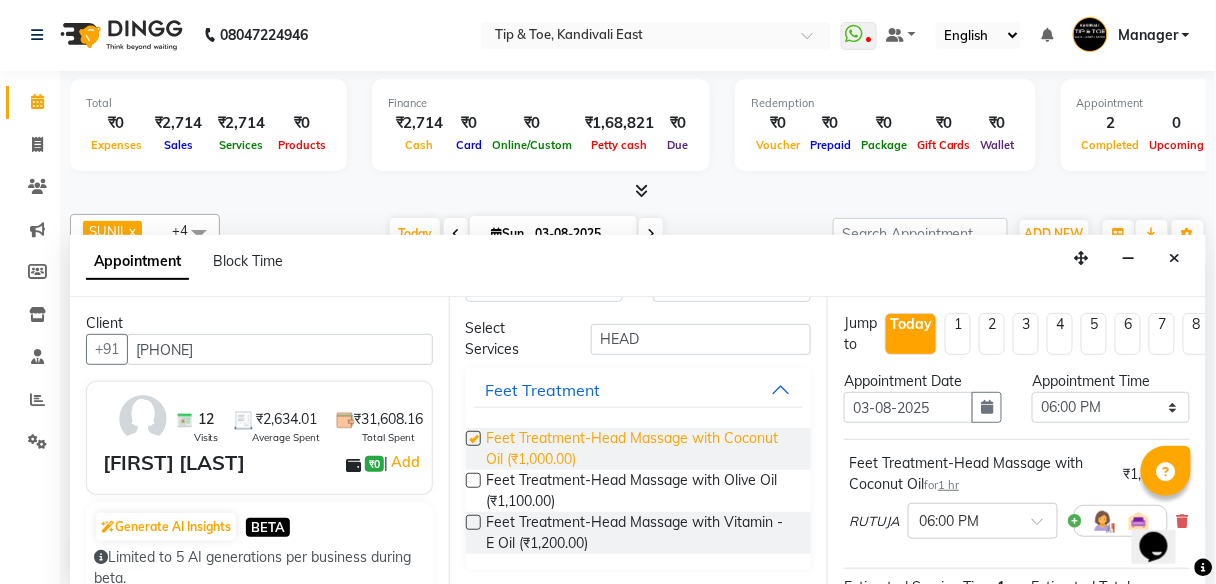 checkbox on "false" 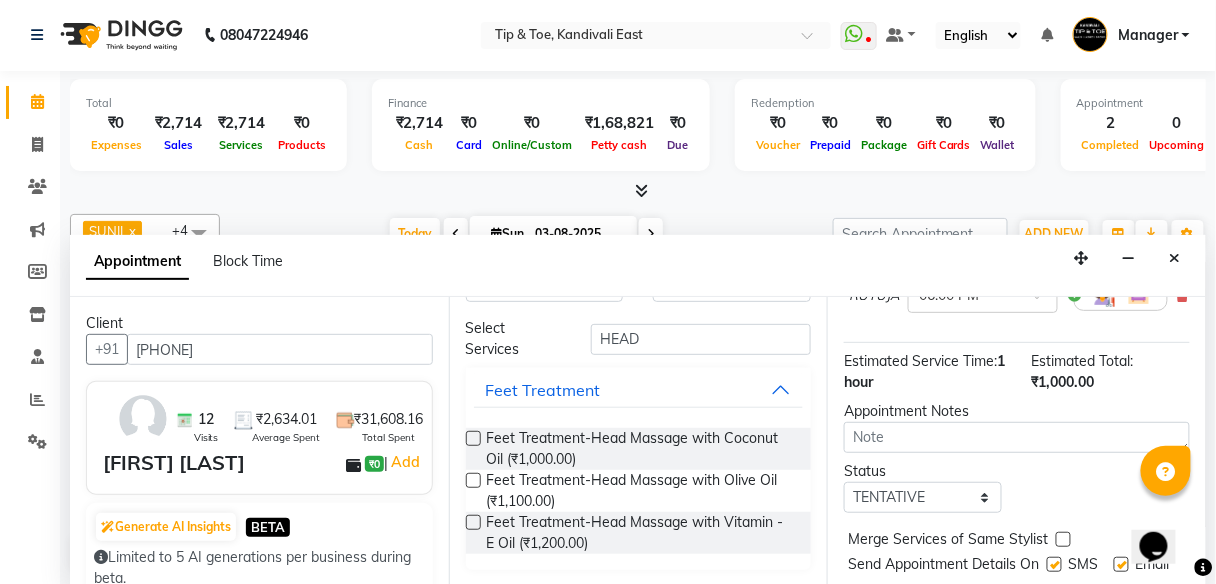 scroll, scrollTop: 307, scrollLeft: 0, axis: vertical 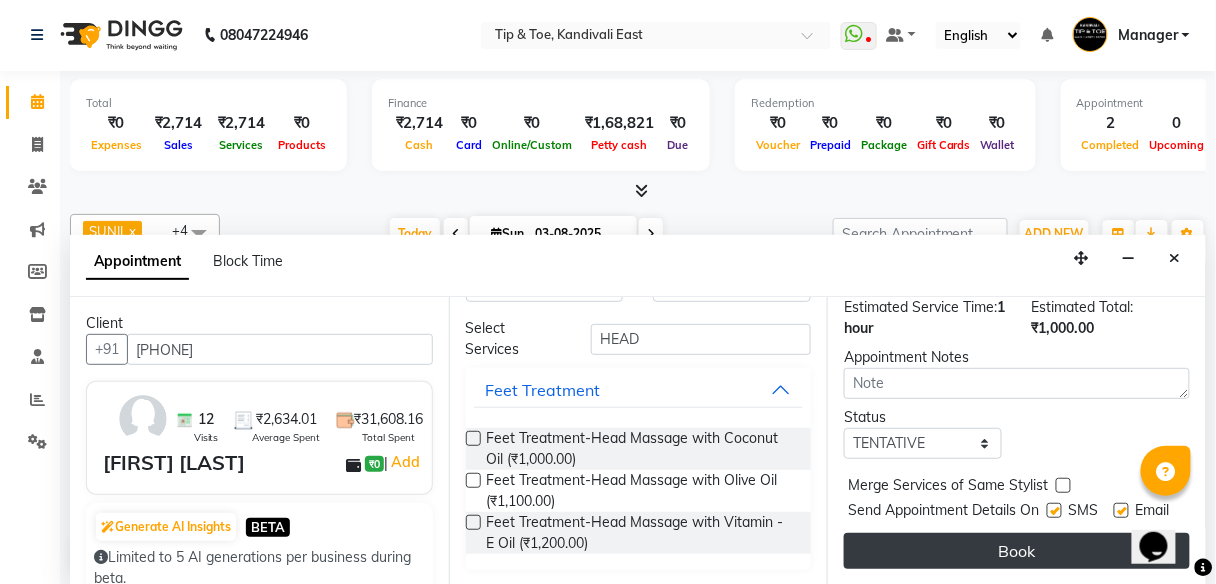 click on "Book" at bounding box center (1017, 551) 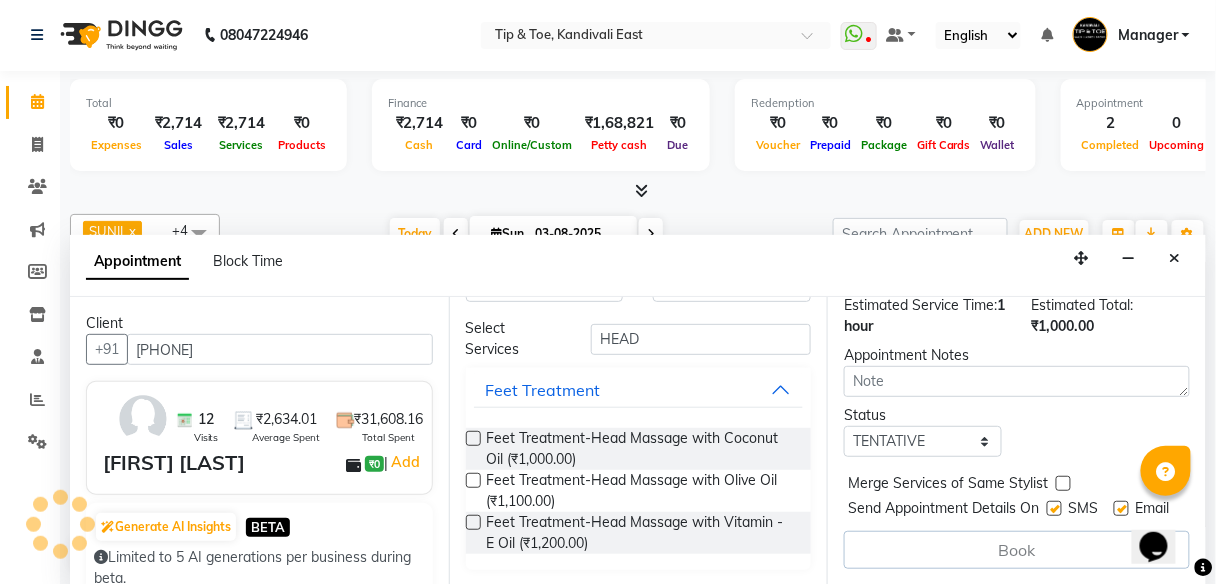 scroll, scrollTop: 0, scrollLeft: 0, axis: both 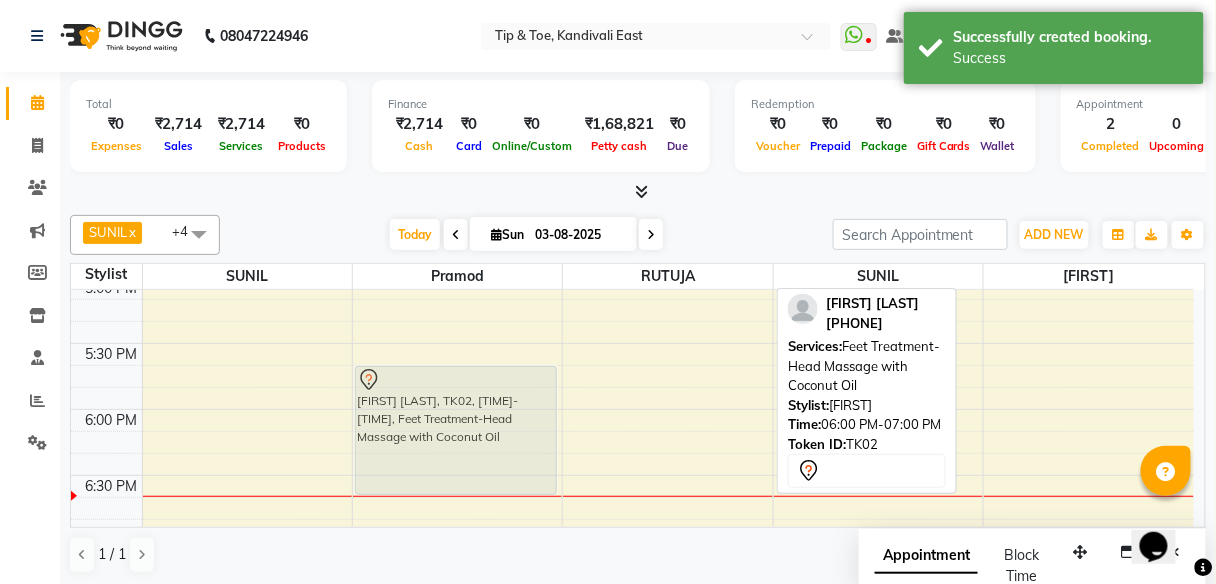 drag, startPoint x: 629, startPoint y: 441, endPoint x: 467, endPoint y: 414, distance: 164.23459 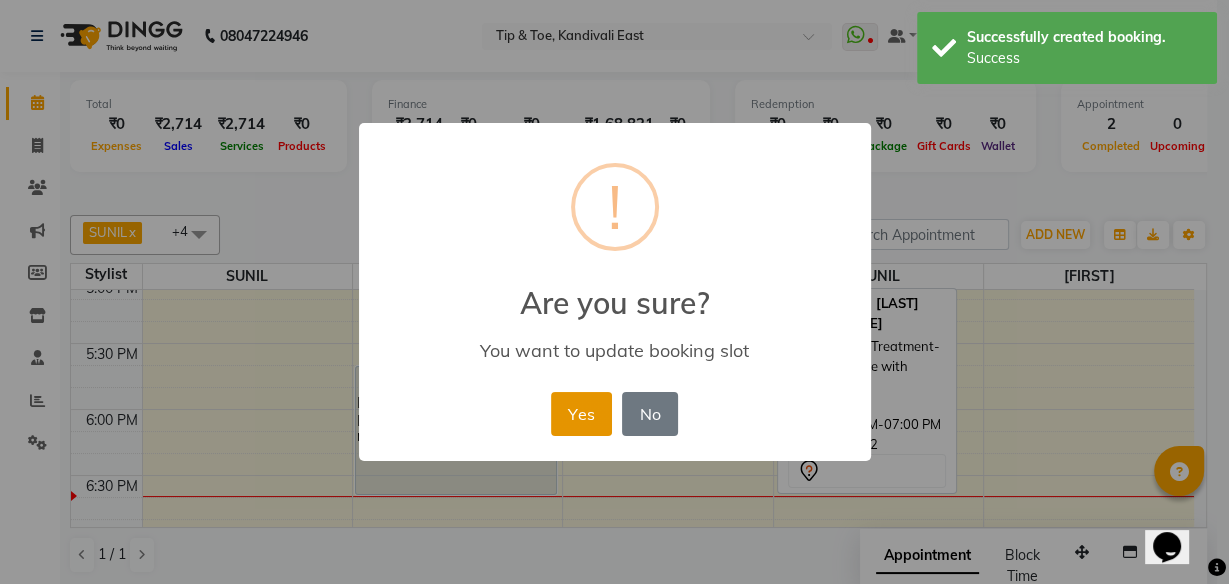 click on "Yes" at bounding box center (581, 414) 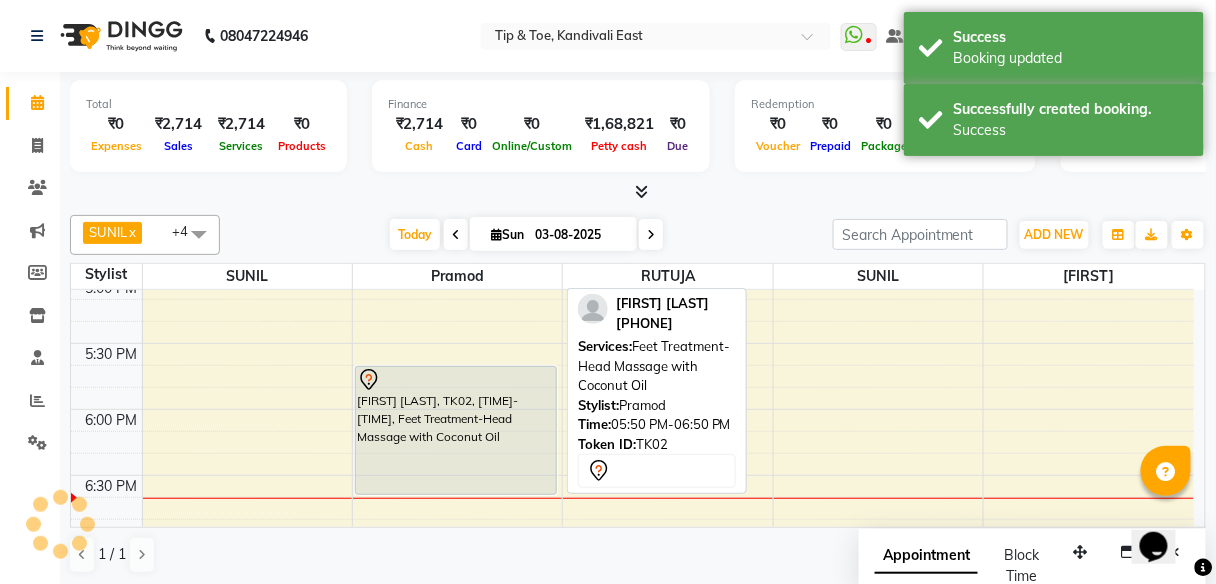 click on "[FIRST] [LAST], TK02, [TIME]-[TIME], Feet Treatment-Head Massage with Coconut Oil" at bounding box center [456, 430] 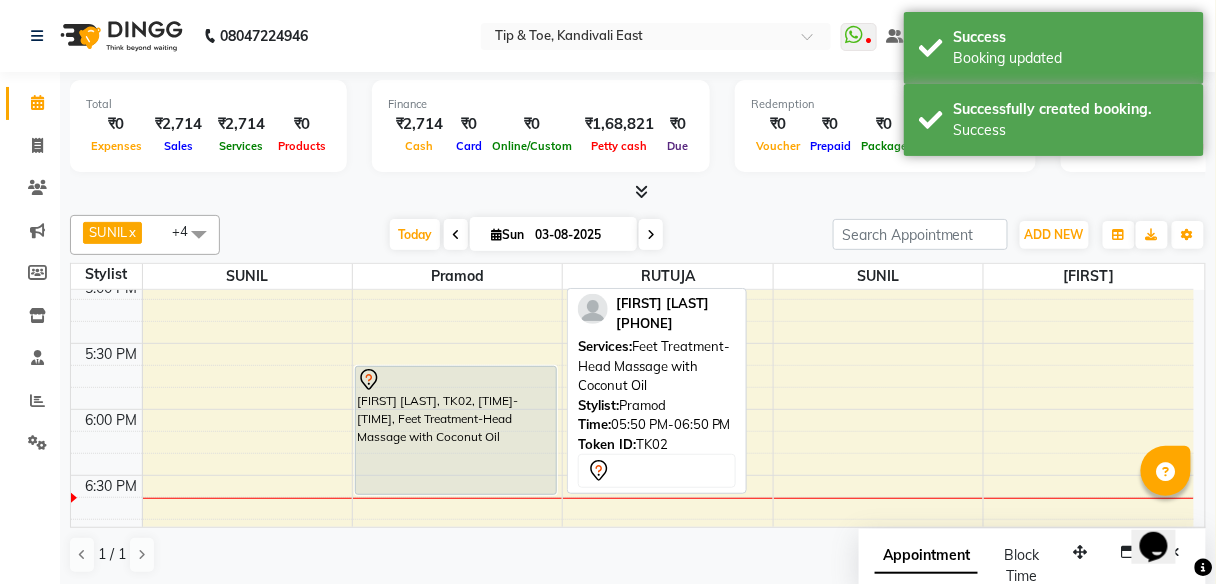 click on "[FIRST] [LAST], TK02, [TIME]-[TIME], Feet Treatment-Head Massage with Coconut Oil" at bounding box center [456, 430] 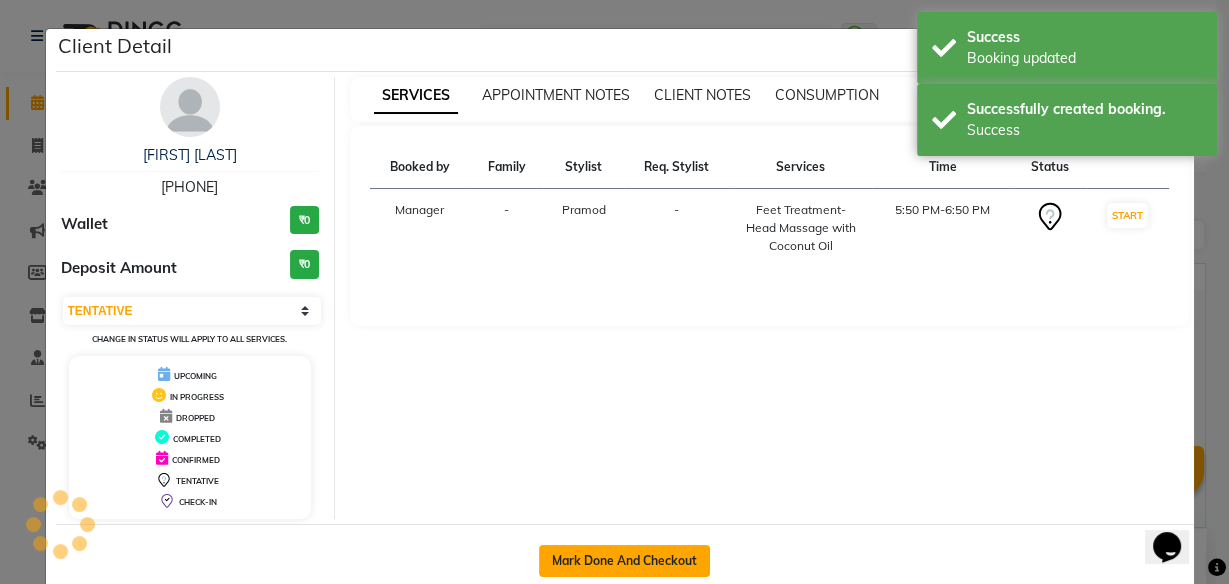 click on "Mark Done And Checkout" 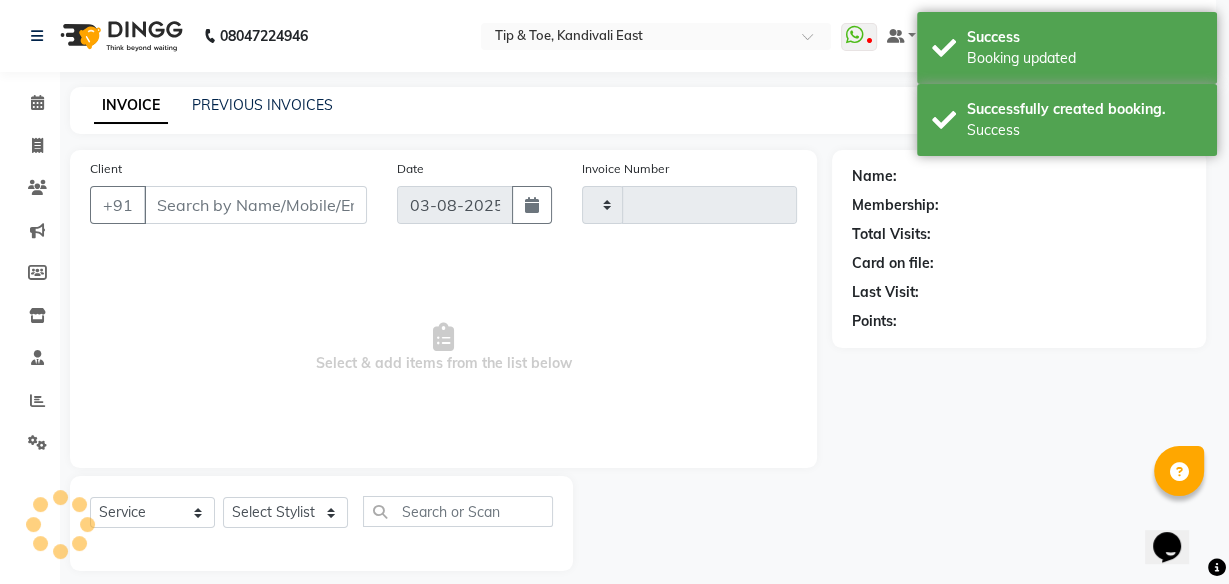 type on "0180" 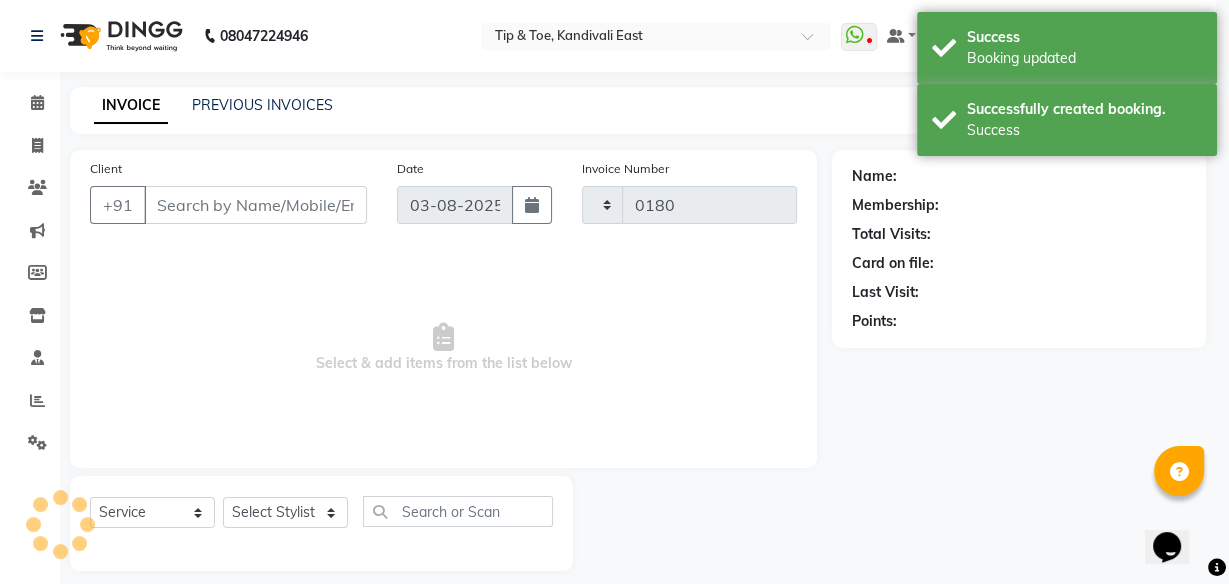 select on "7846" 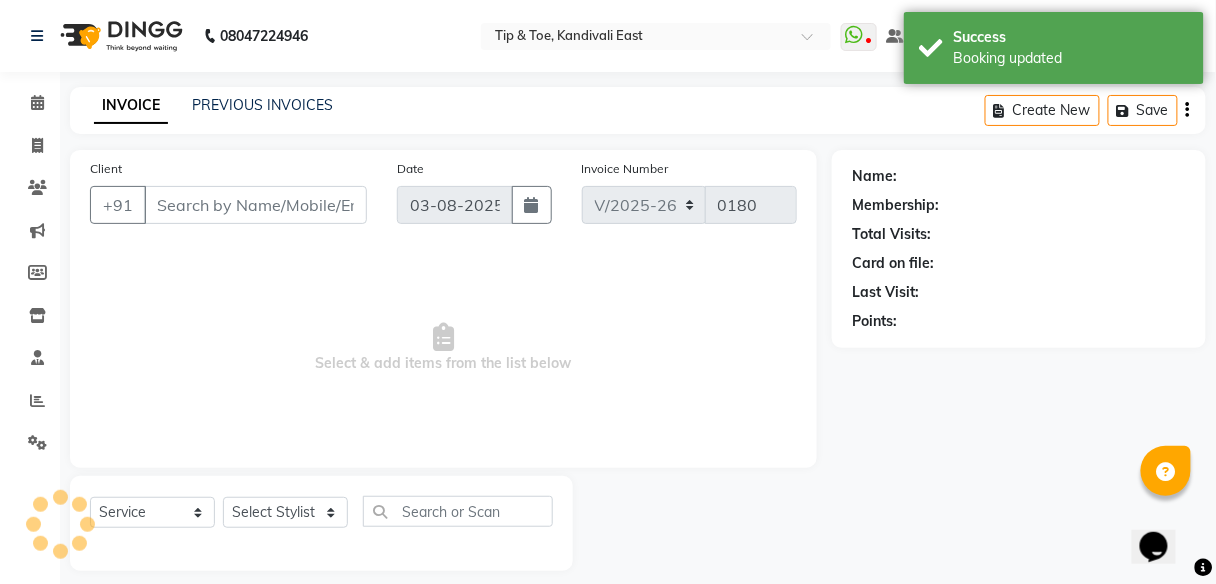 type on "[PHONE]" 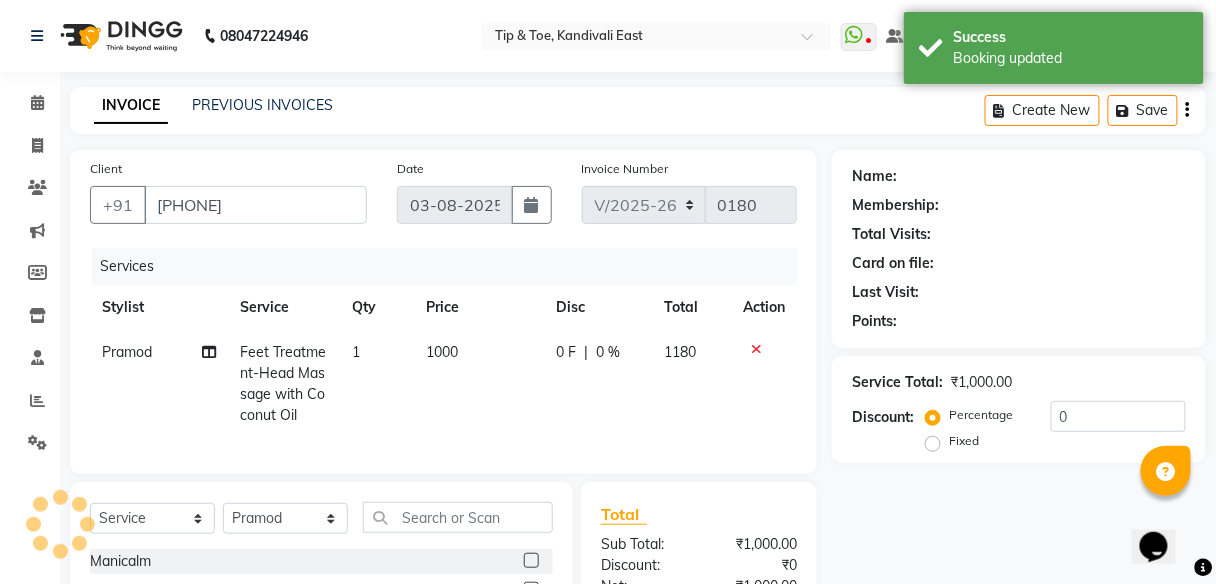 click on "1000" 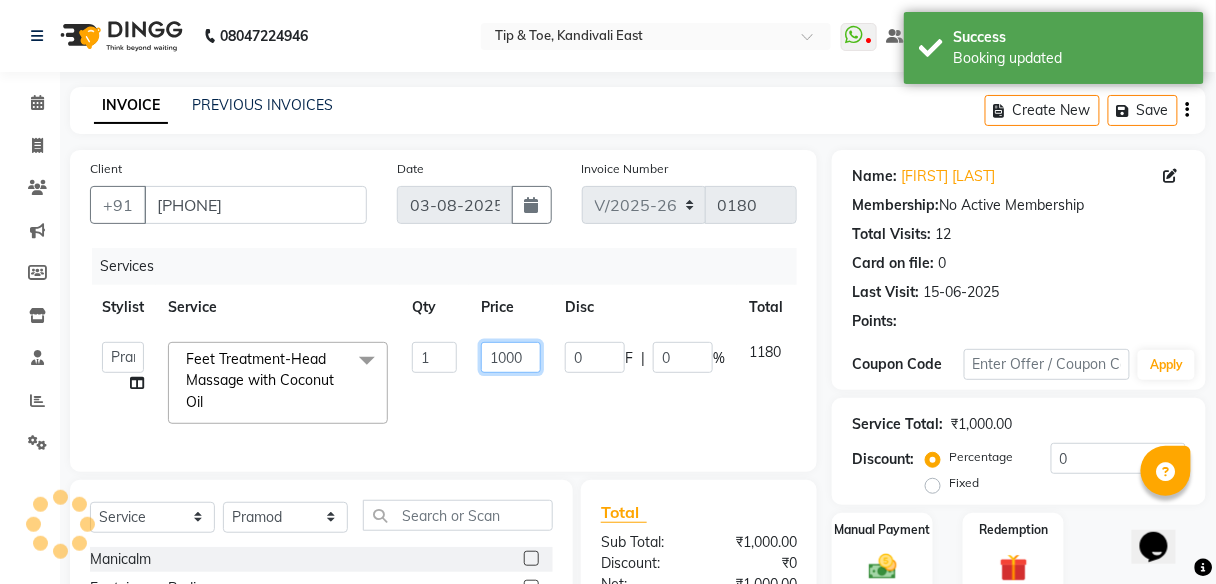 click on "1000" 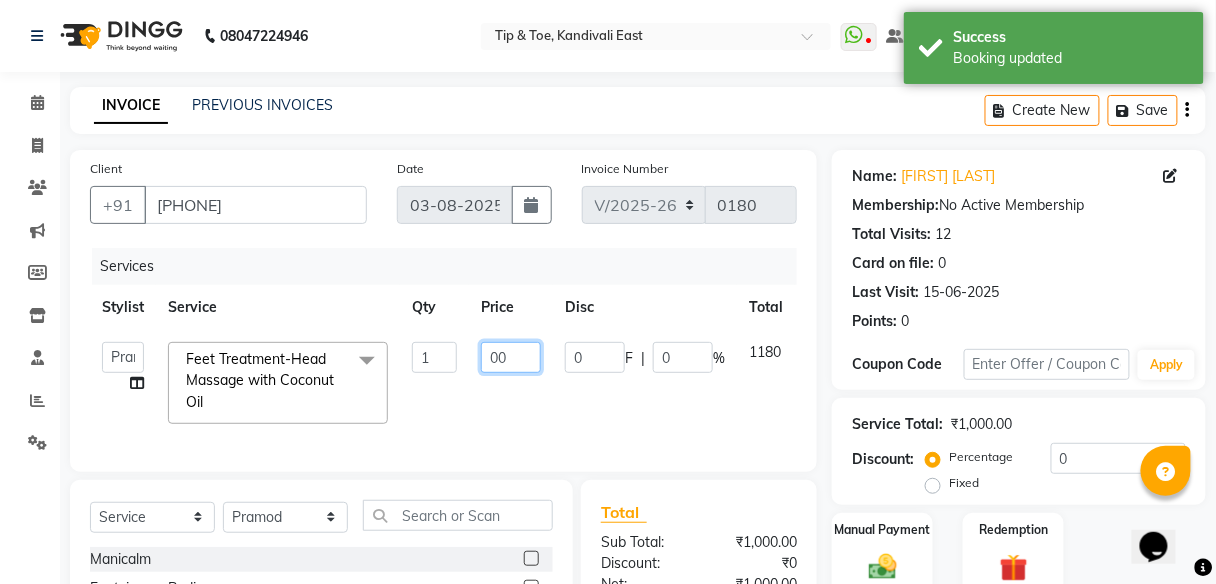 type on "900" 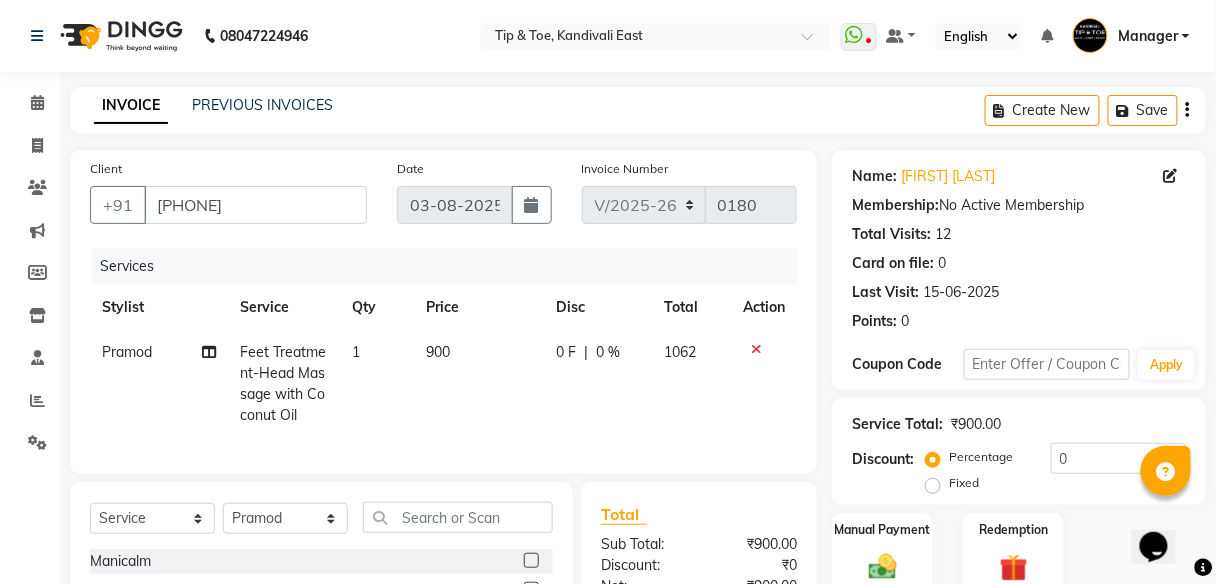 click on "Disc" 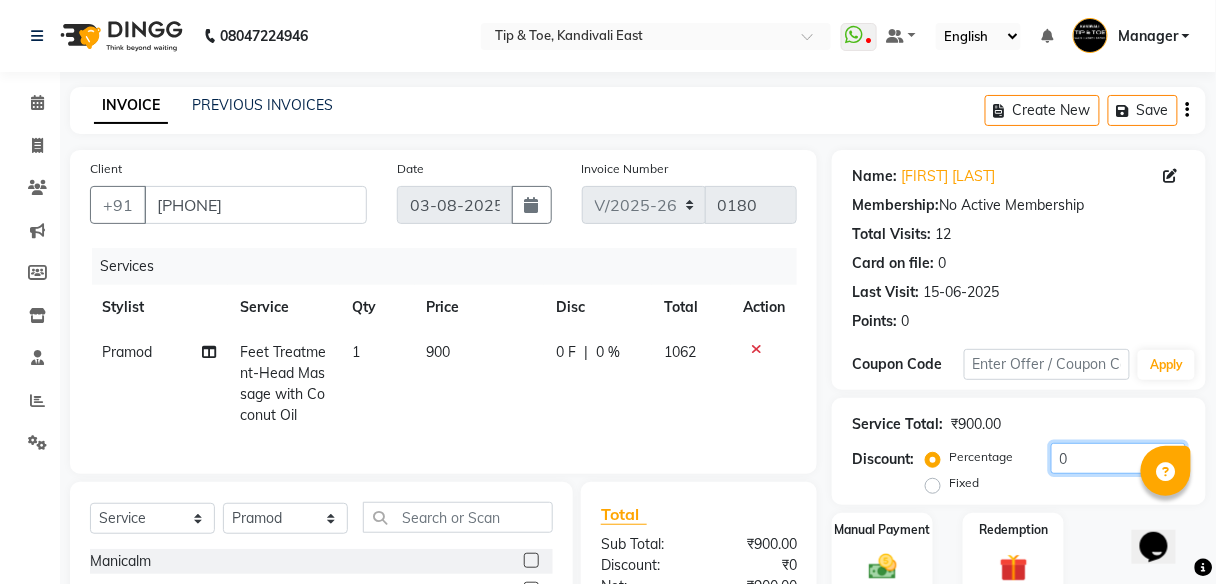 click on "0" 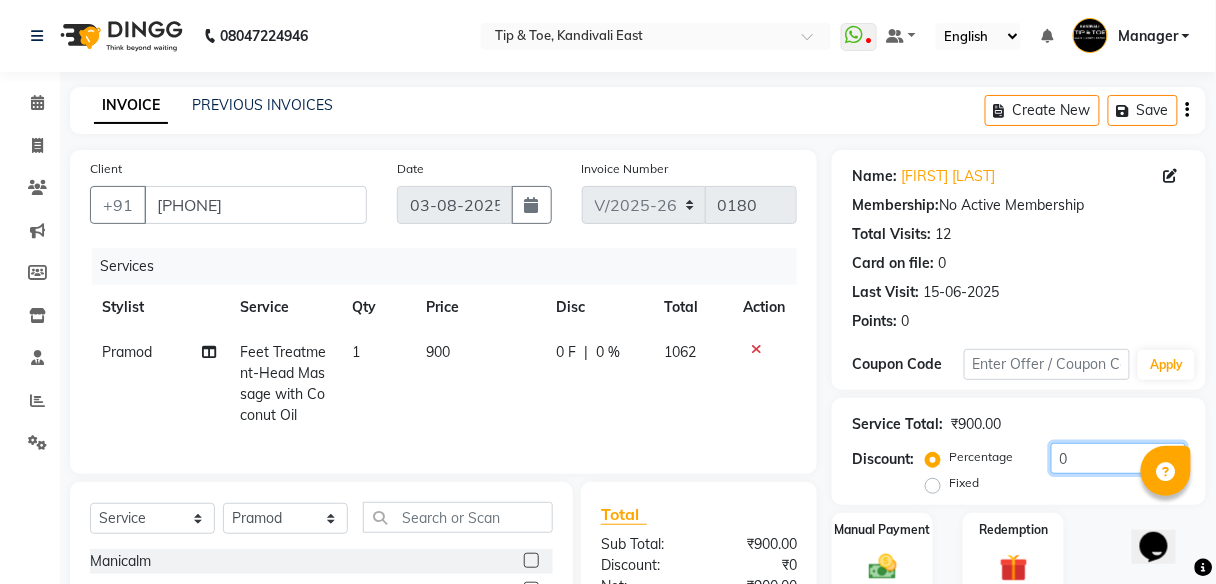 click on "0" 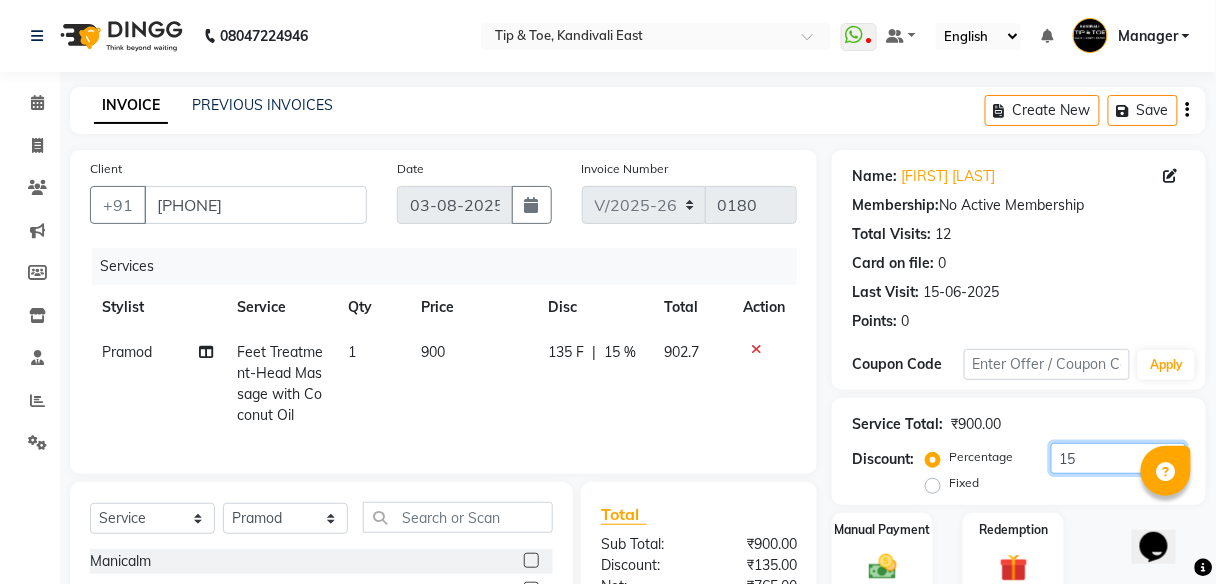 type on "15" 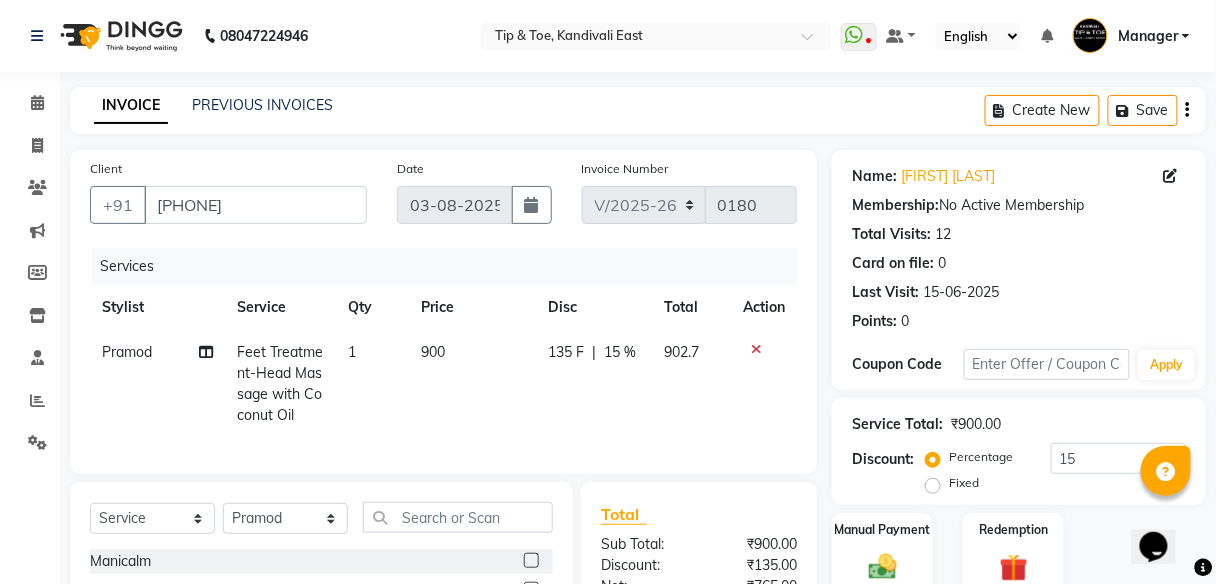 click on "INVOICE PREVIOUS INVOICES Create New   Save" 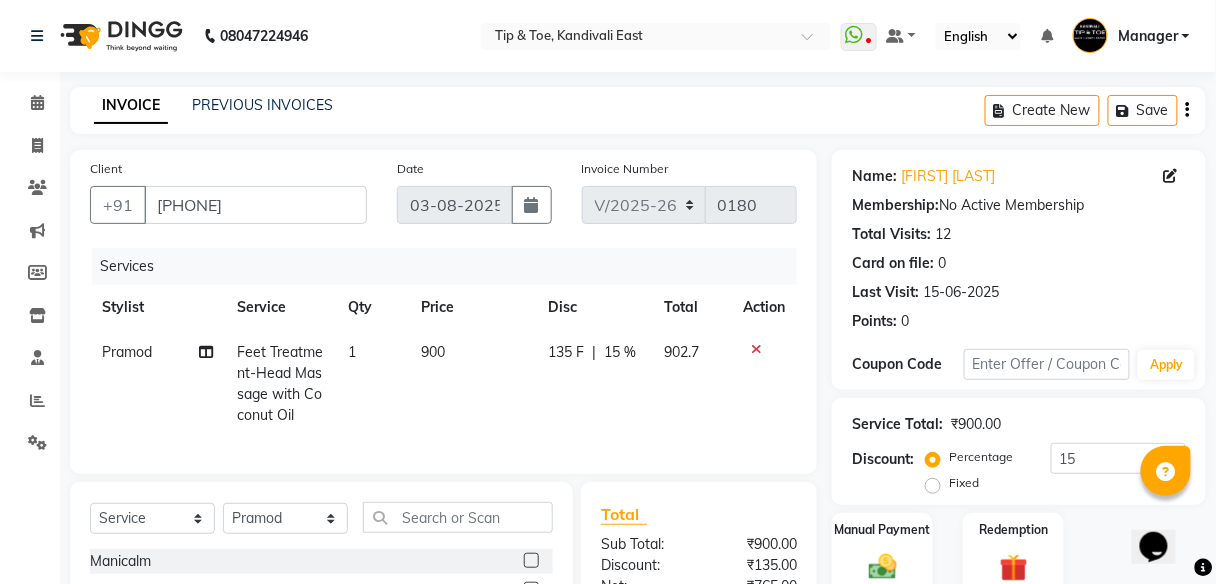 scroll, scrollTop: 234, scrollLeft: 0, axis: vertical 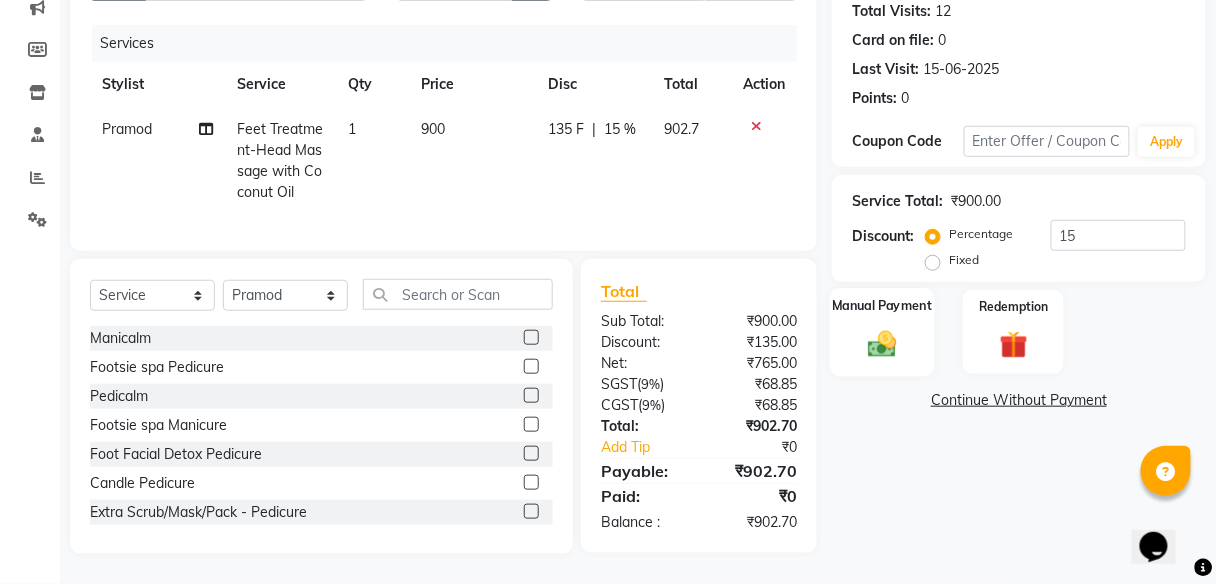 click 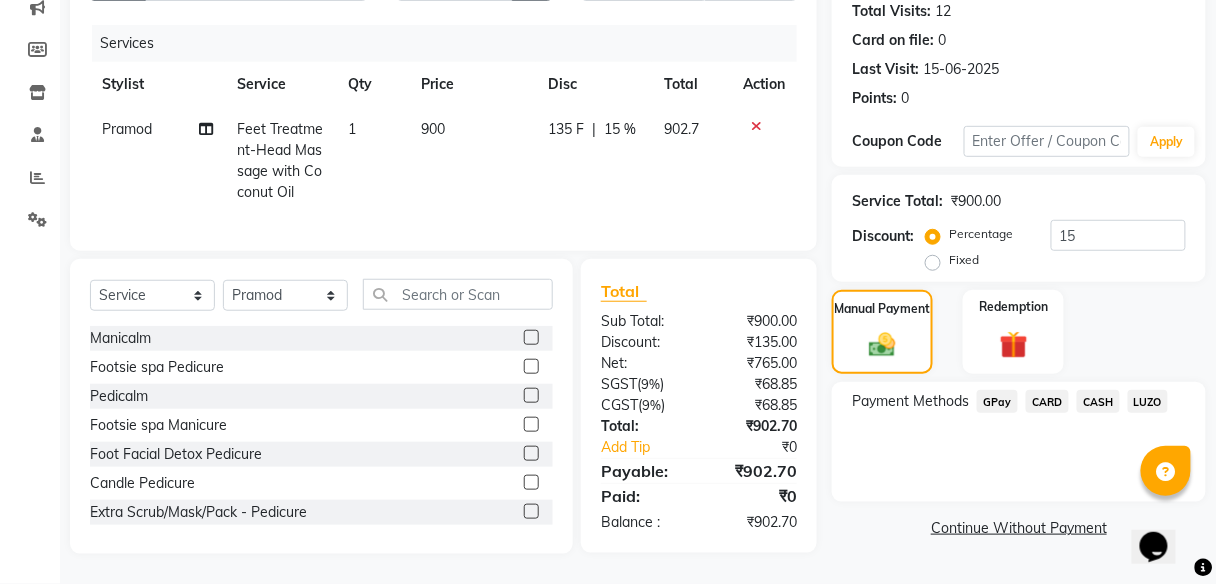 click on "CASH" 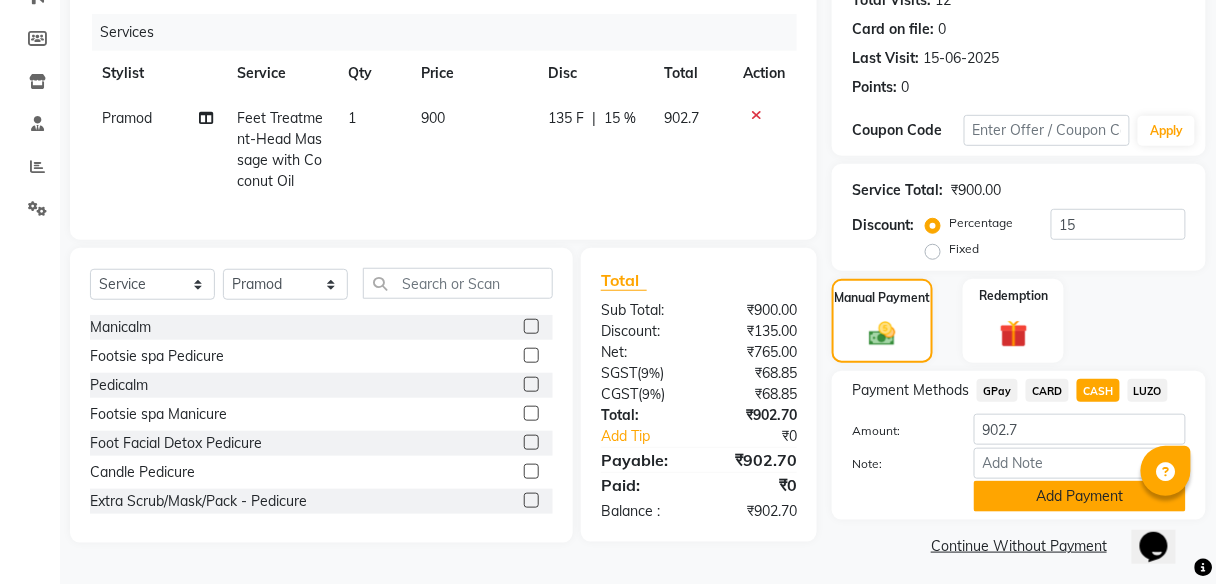 click on "Add Payment" 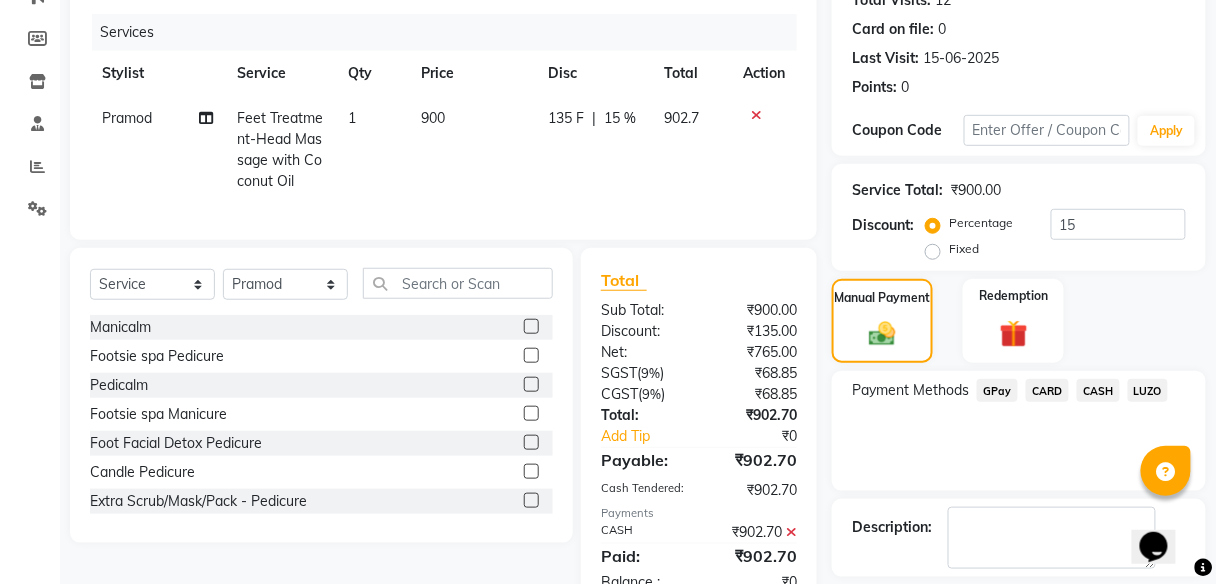 scroll, scrollTop: 323, scrollLeft: 0, axis: vertical 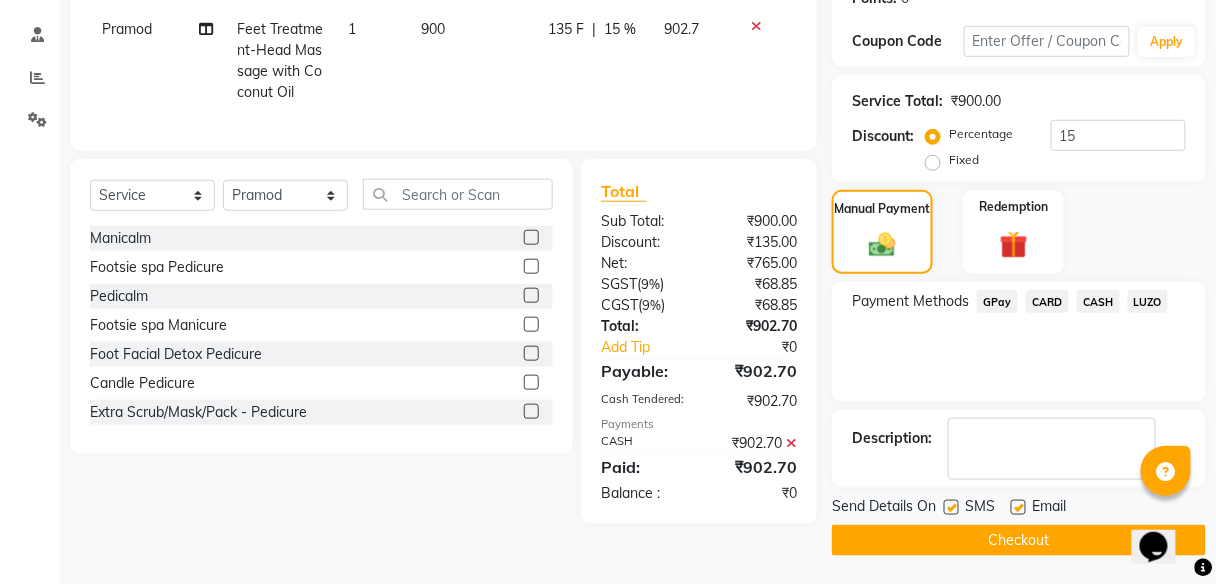 click on "Checkout" 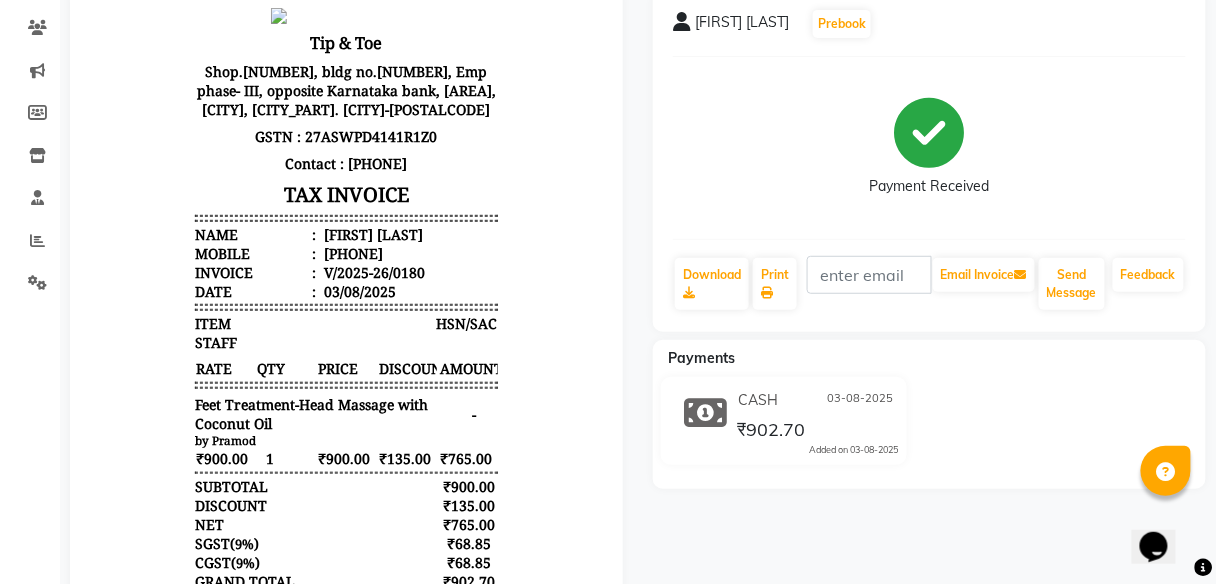 scroll, scrollTop: 321, scrollLeft: 0, axis: vertical 